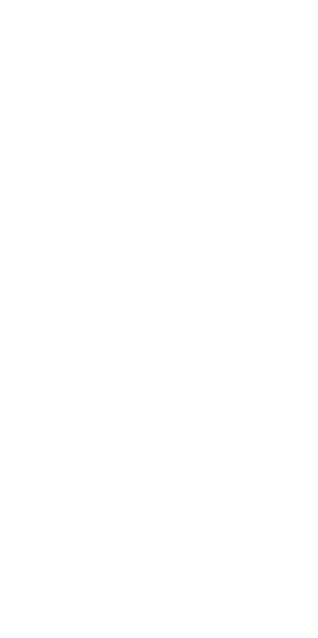 scroll, scrollTop: 0, scrollLeft: 0, axis: both 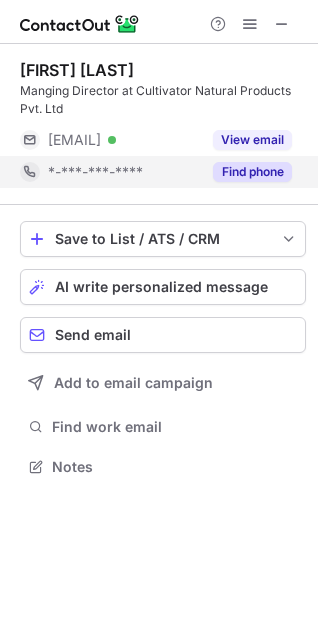 click on "Find phone" at bounding box center [252, 172] 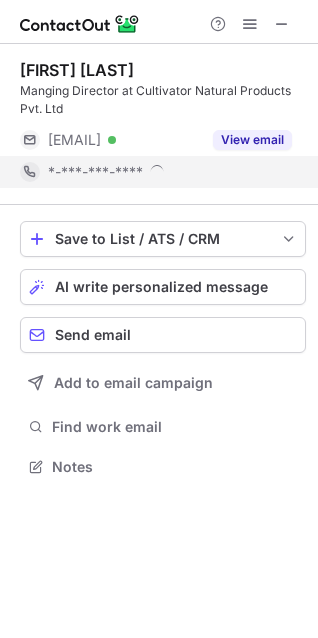 scroll, scrollTop: 10, scrollLeft: 9, axis: both 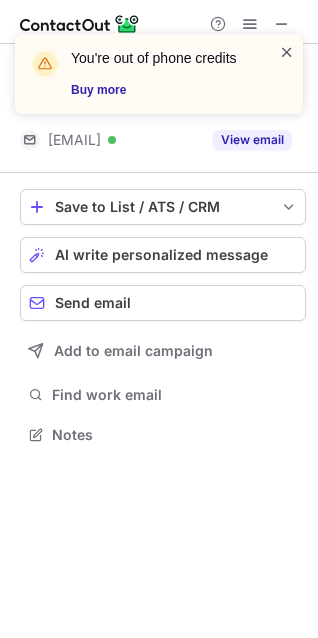 click at bounding box center (287, 52) 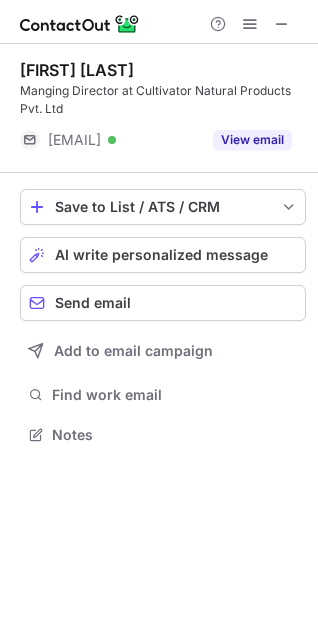 drag, startPoint x: 281, startPoint y: 20, endPoint x: -56, endPoint y: 115, distance: 350.13425 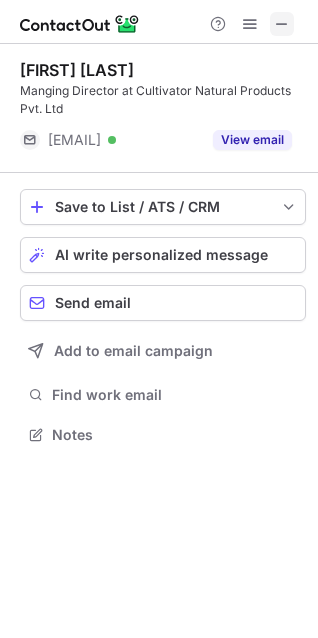 click at bounding box center [282, 24] 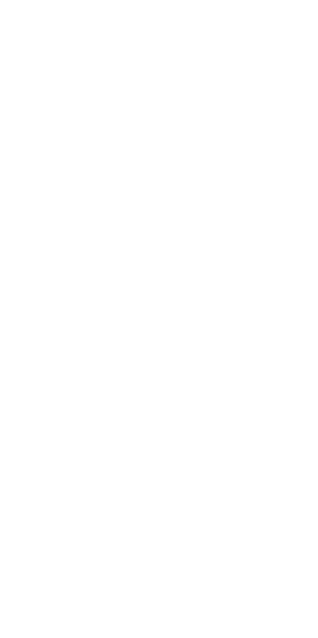 scroll, scrollTop: 0, scrollLeft: 0, axis: both 